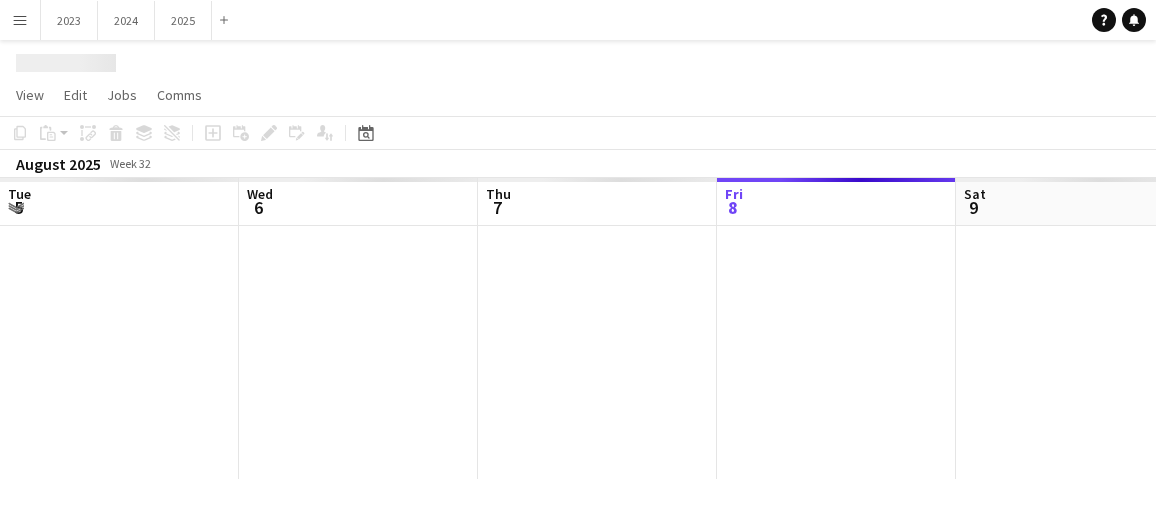 scroll, scrollTop: 0, scrollLeft: 0, axis: both 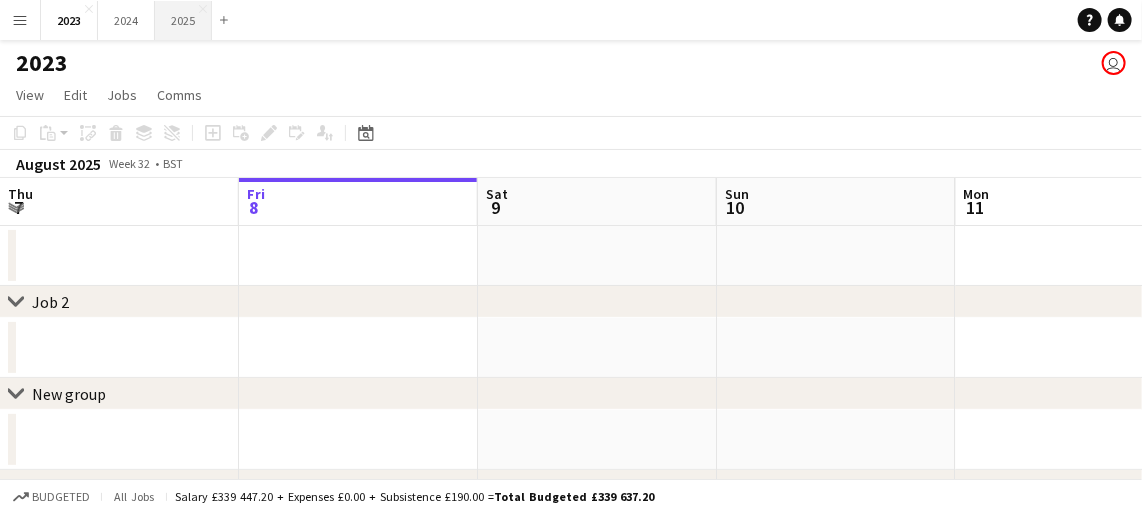 click on "2025
Close" at bounding box center (183, 20) 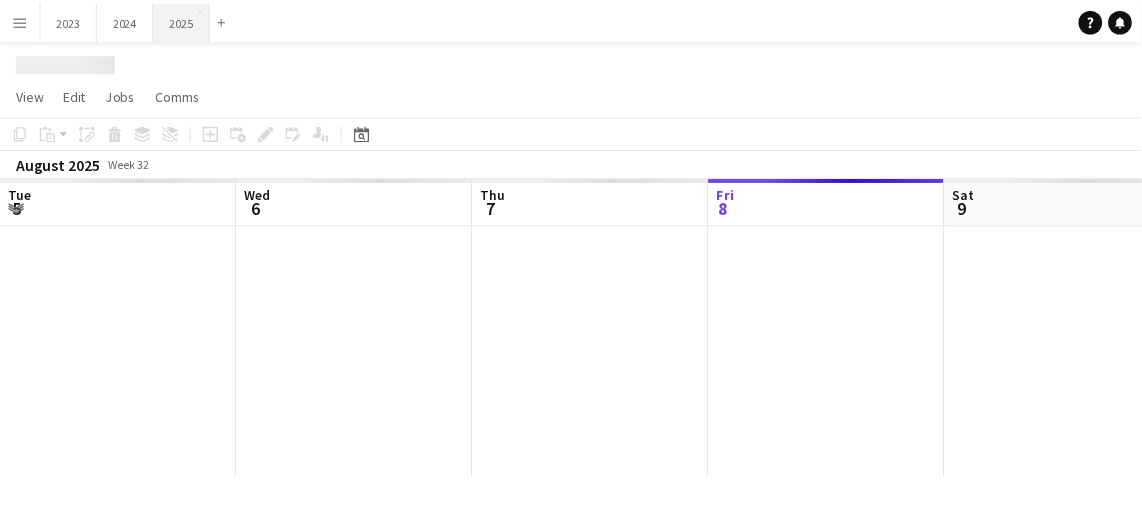scroll, scrollTop: 0, scrollLeft: 478, axis: horizontal 